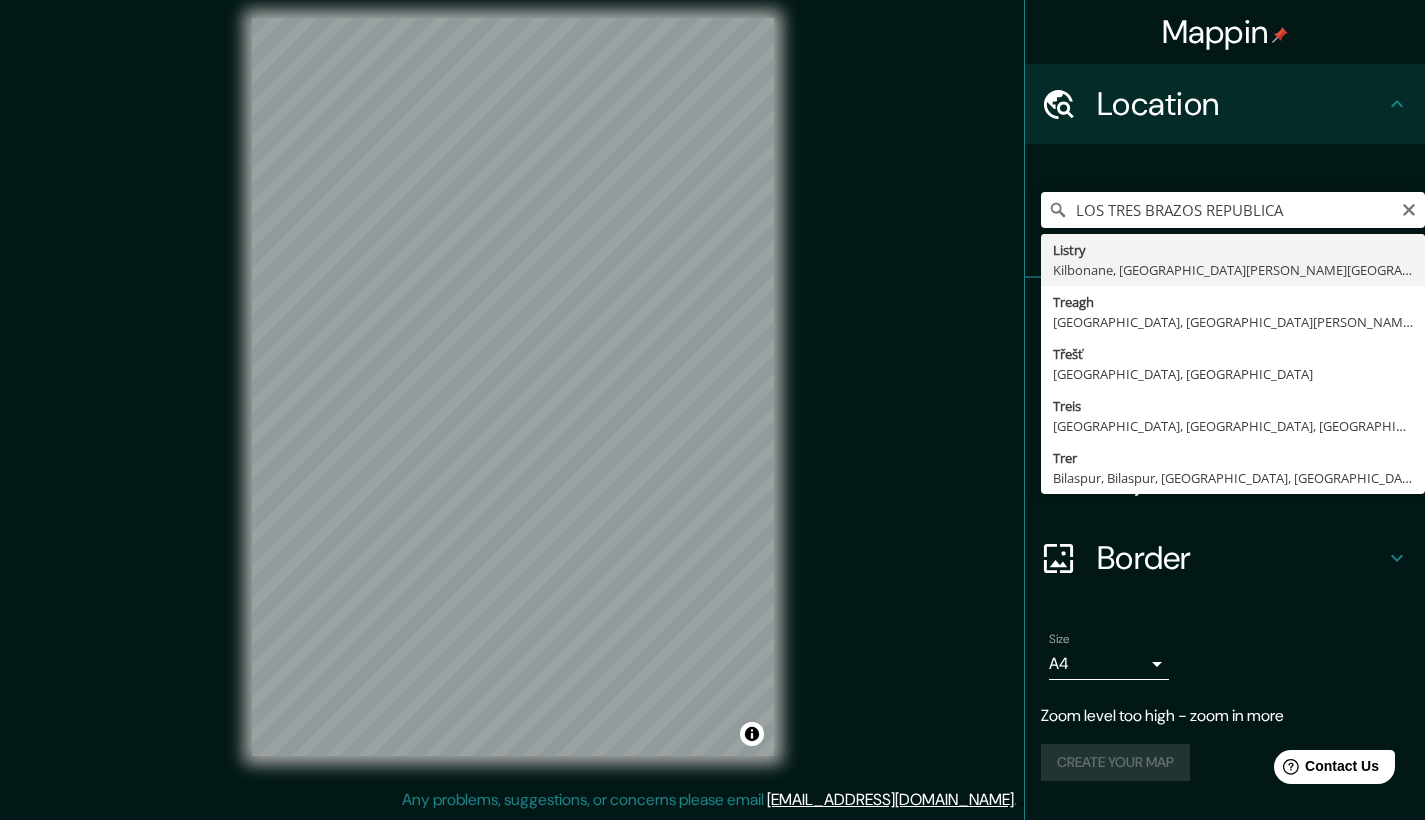 scroll, scrollTop: 0, scrollLeft: 0, axis: both 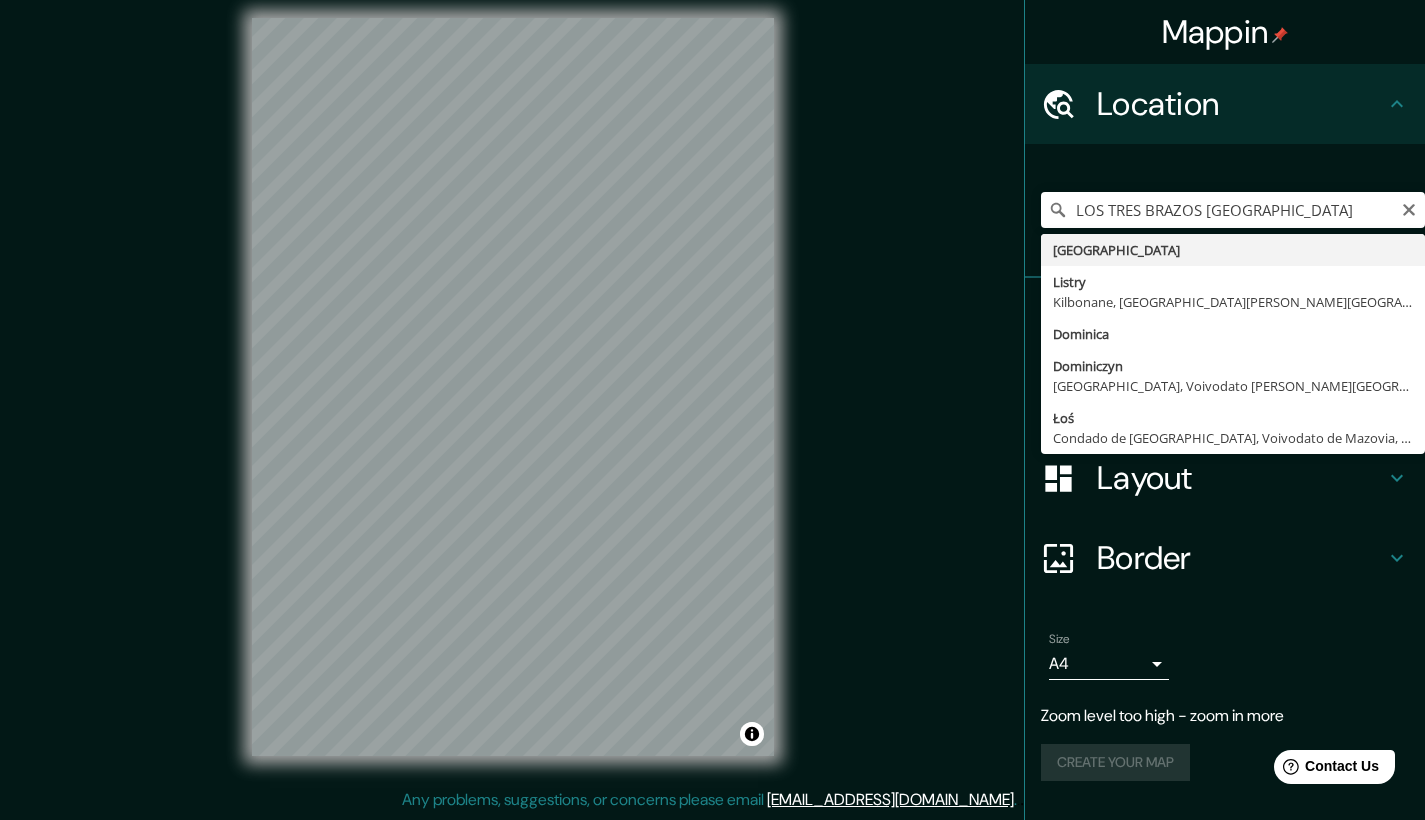 type on "[GEOGRAPHIC_DATA]" 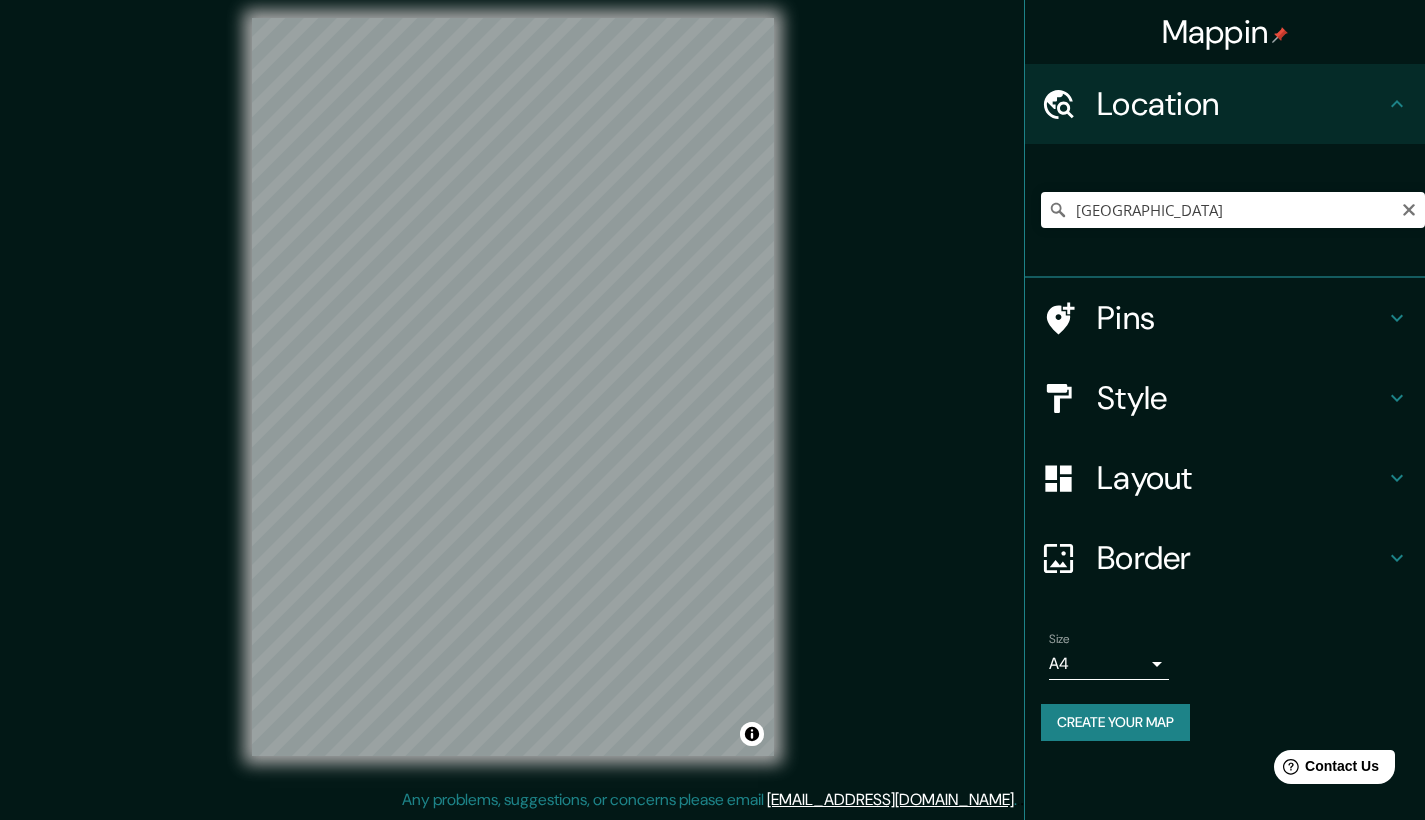 click on "Layout" at bounding box center [1241, 478] 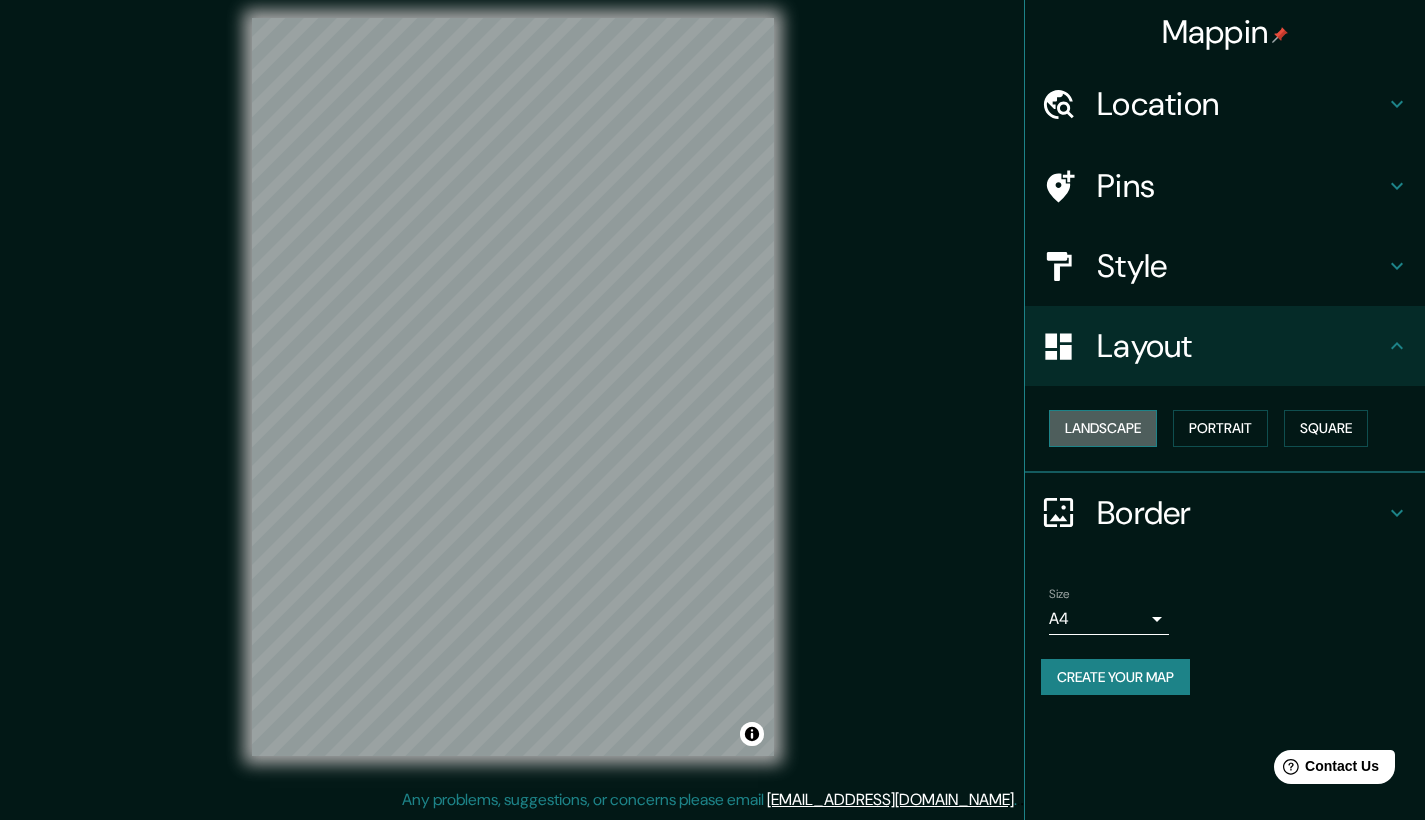 click on "Landscape" at bounding box center (1103, 428) 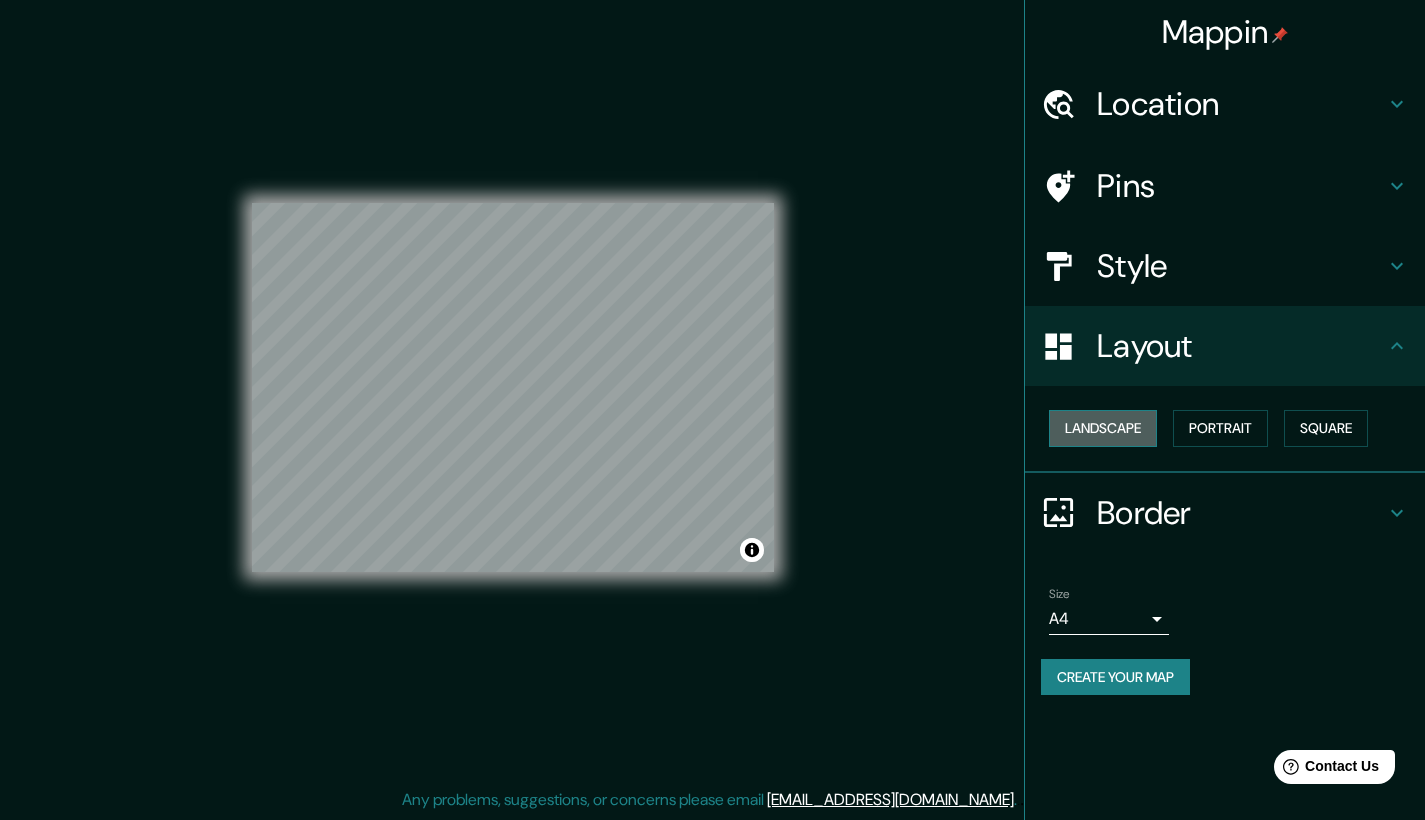 click on "Landscape" at bounding box center (1103, 428) 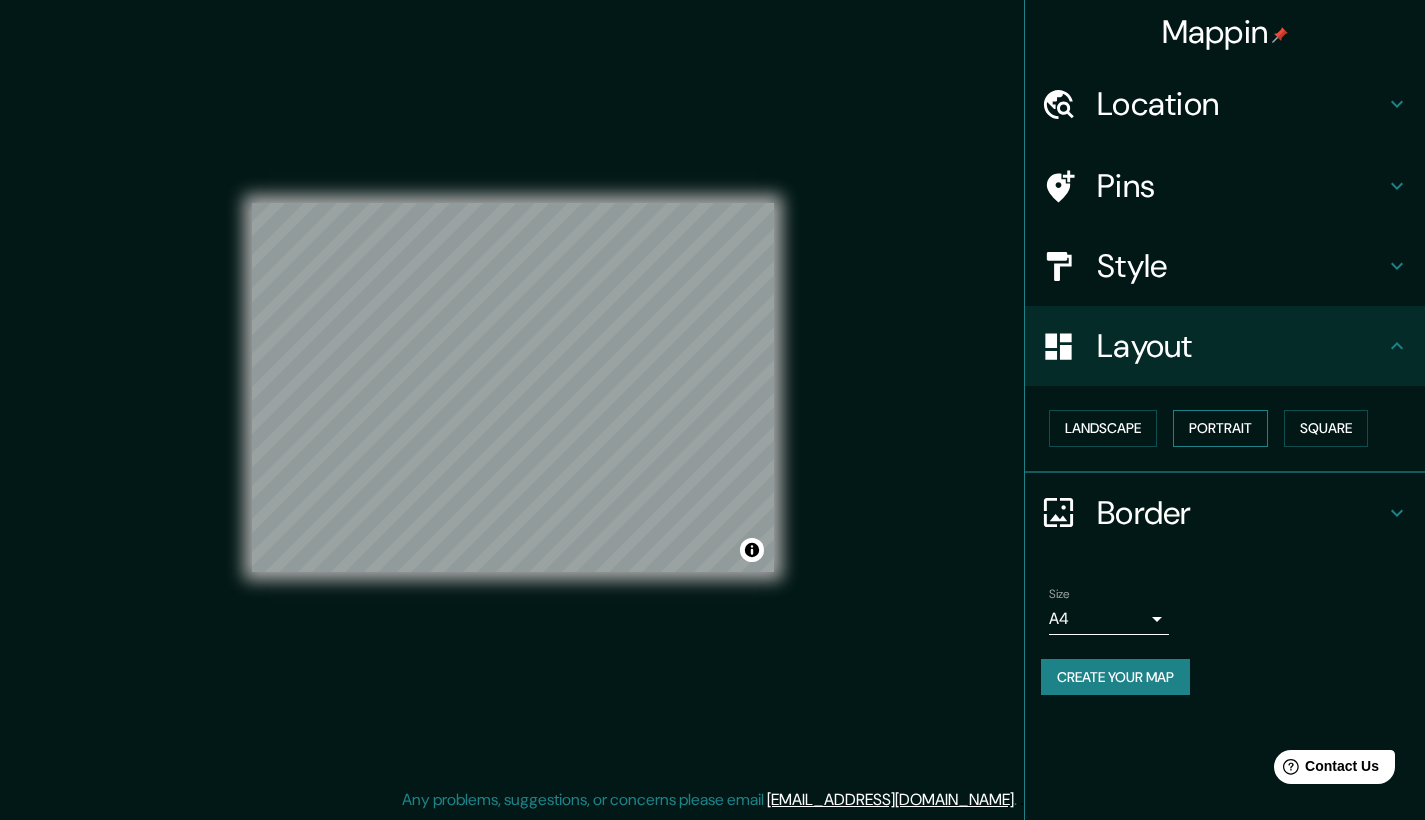 drag, startPoint x: 1204, startPoint y: 428, endPoint x: 1214, endPoint y: 430, distance: 10.198039 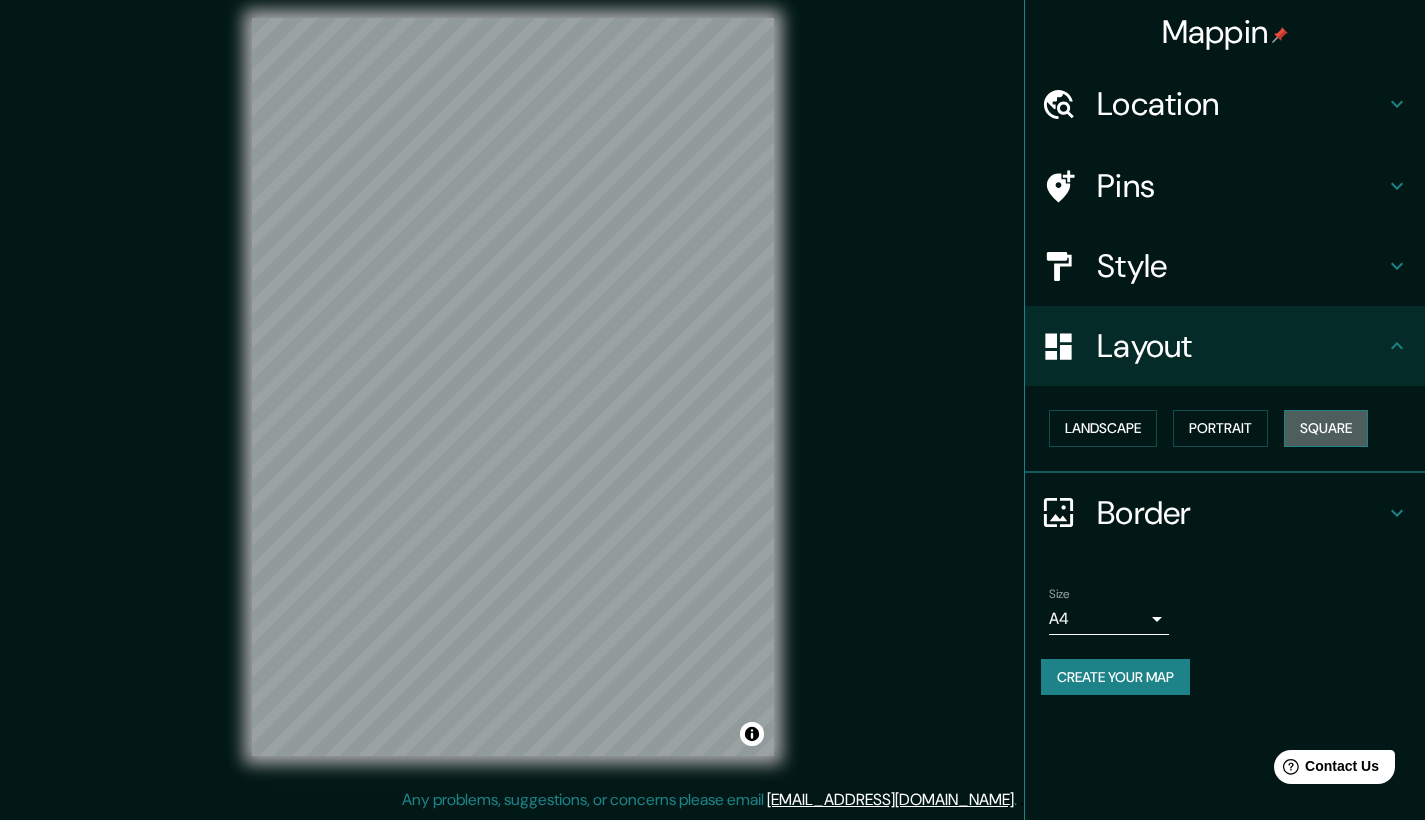 click on "Square" at bounding box center [1326, 428] 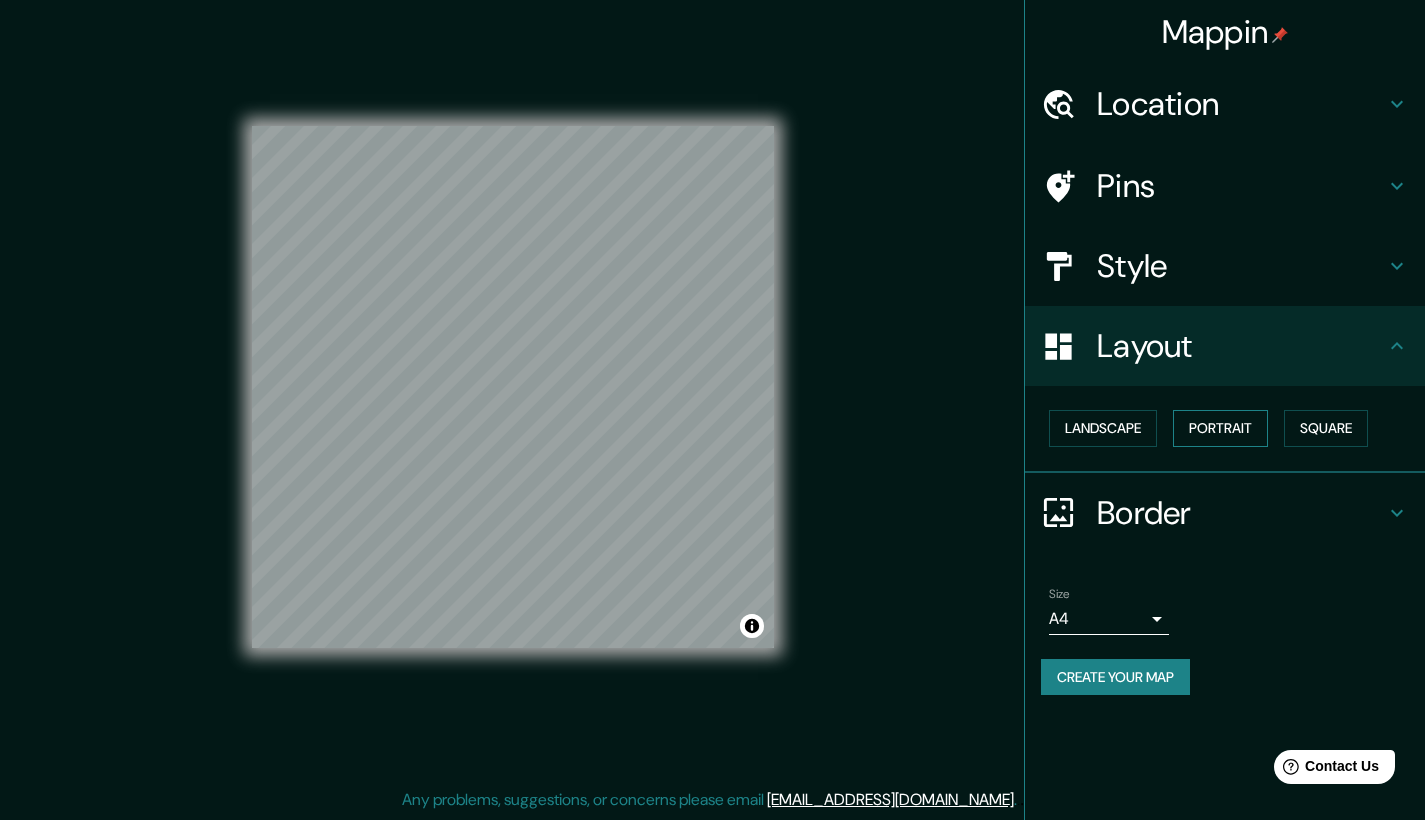click on "Portrait" at bounding box center [1220, 428] 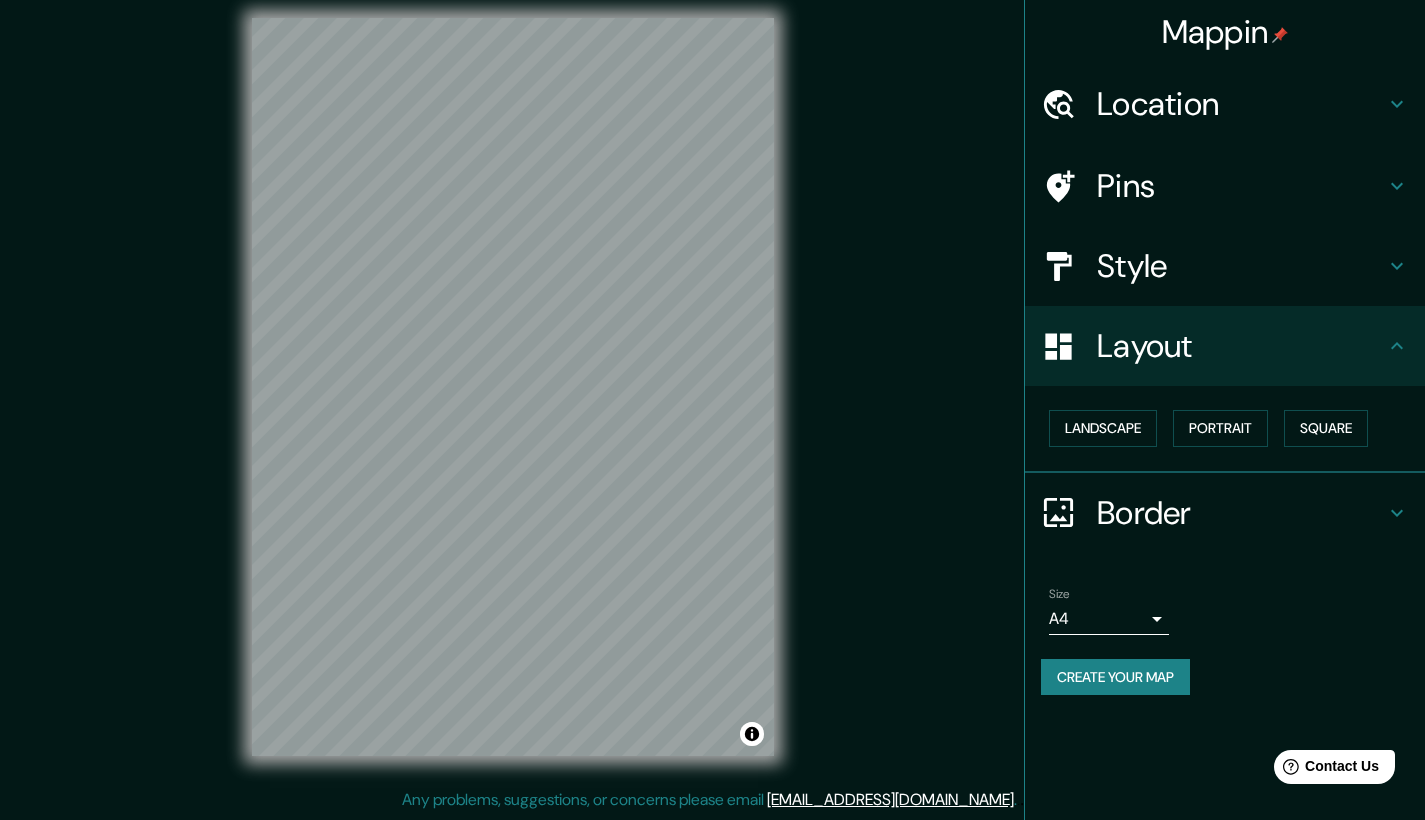 click on "Pins" at bounding box center [1241, 186] 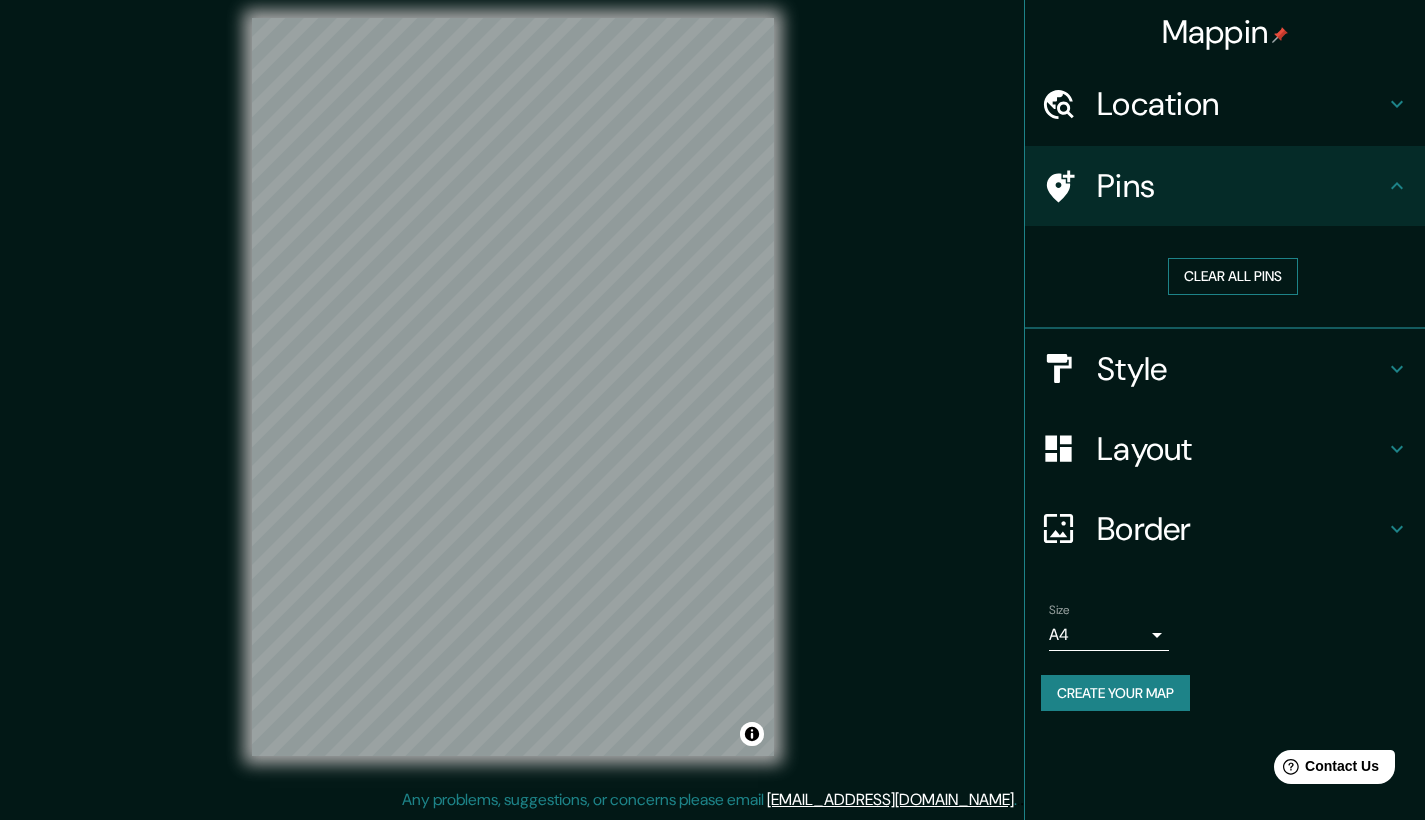 click on "Clear all pins" at bounding box center (1233, 276) 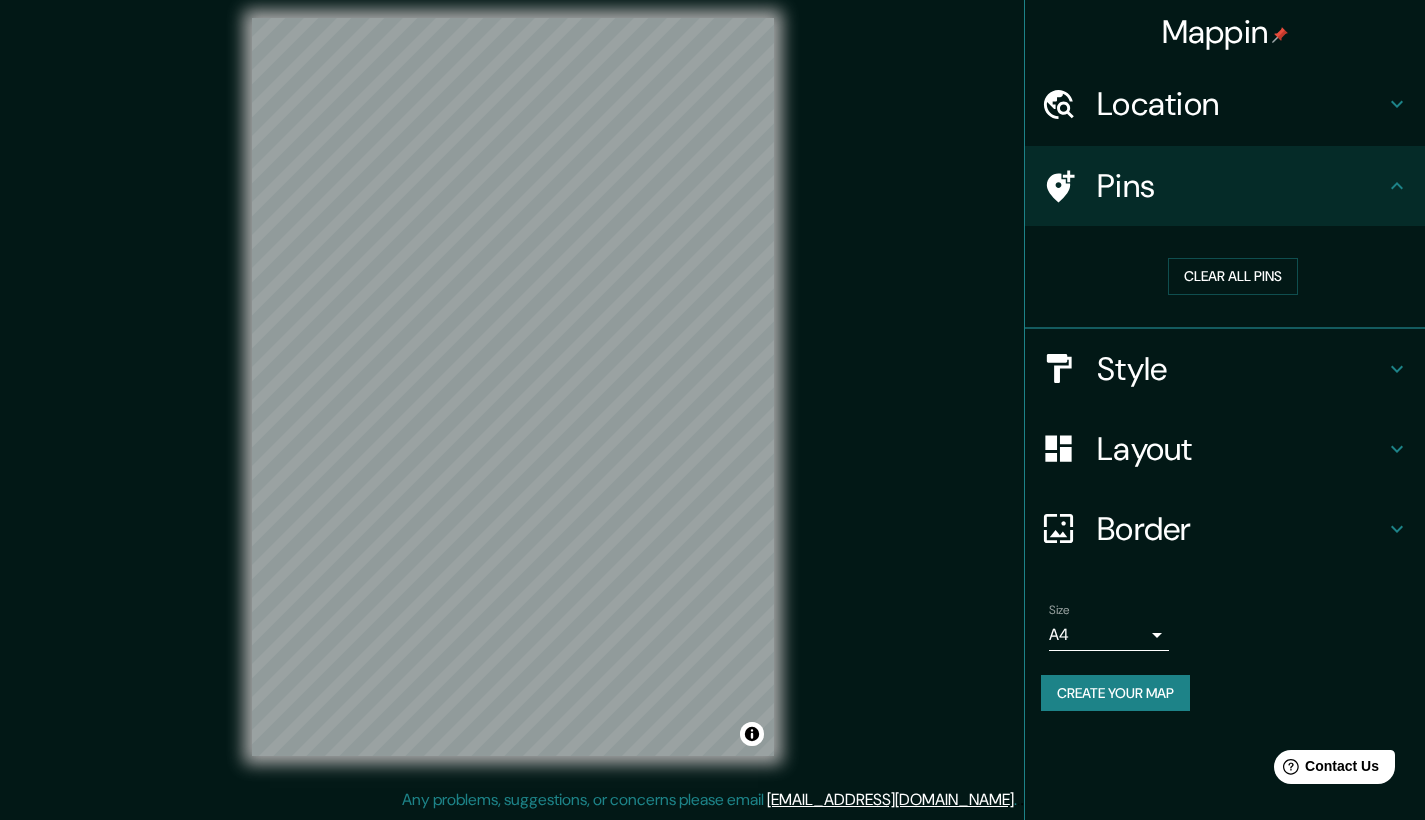 scroll, scrollTop: 0, scrollLeft: 0, axis: both 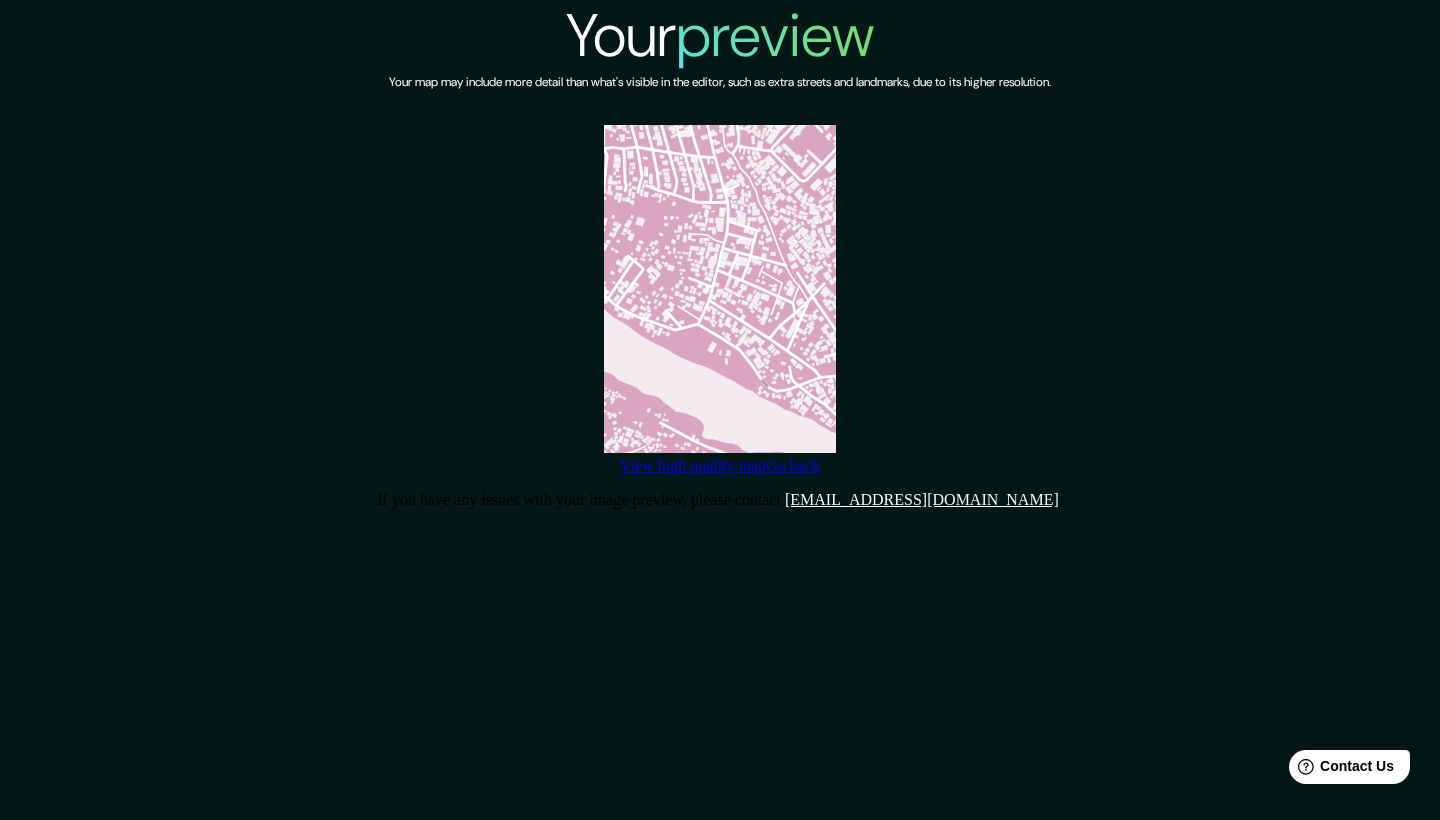click on "View high quality map" at bounding box center (693, 465) 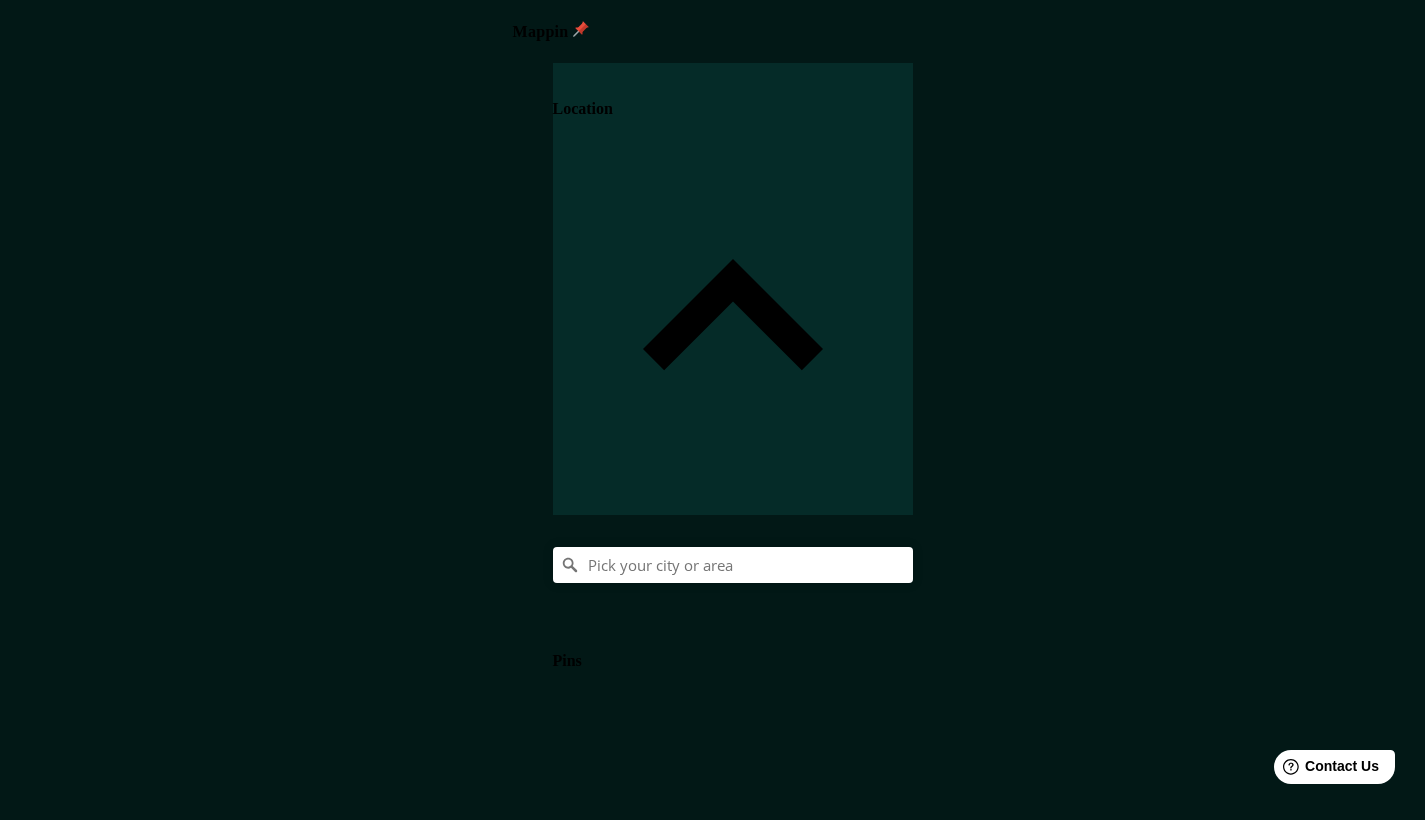click on "Style" at bounding box center [570, 1114] 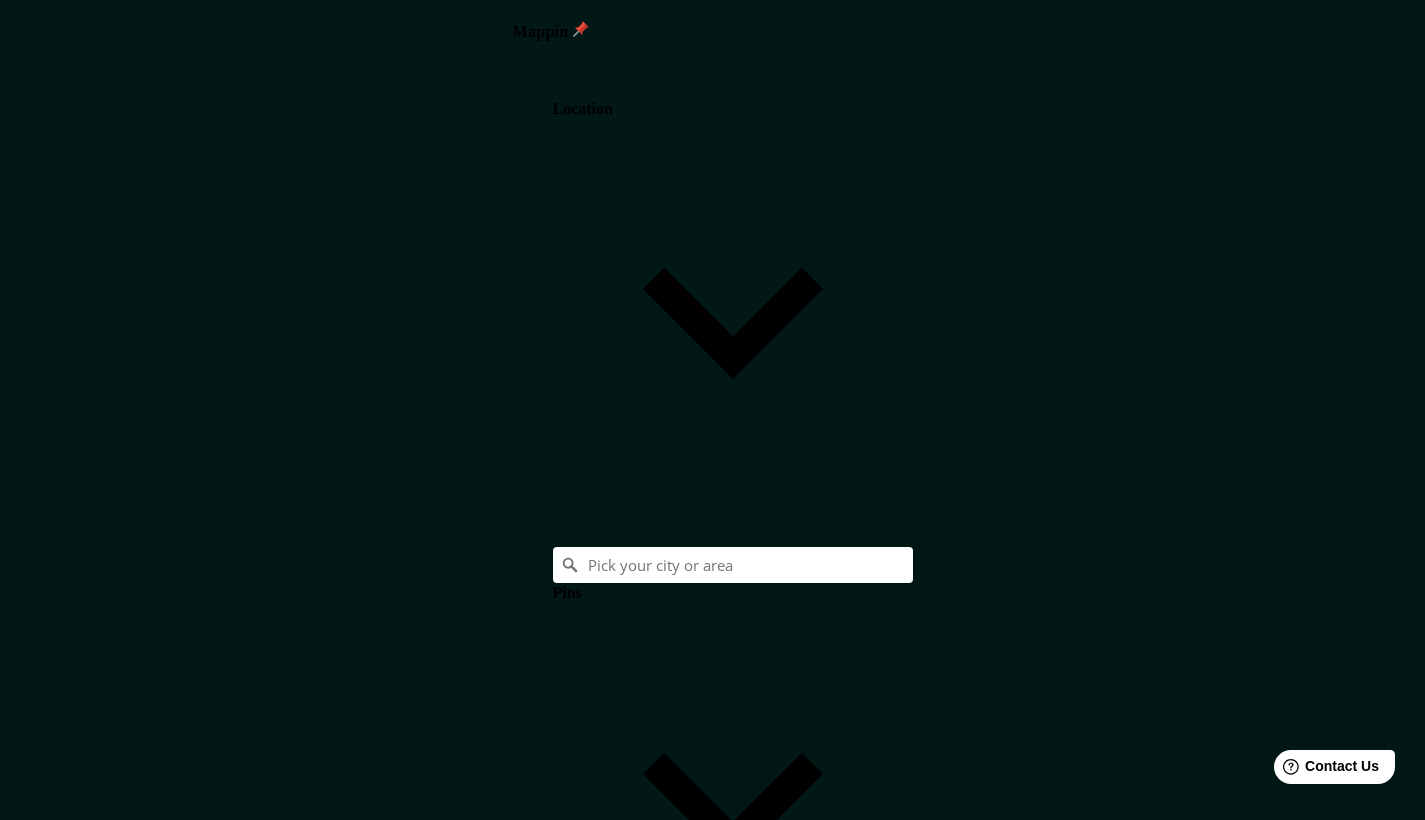 click on "Love" at bounding box center (794, 1470) 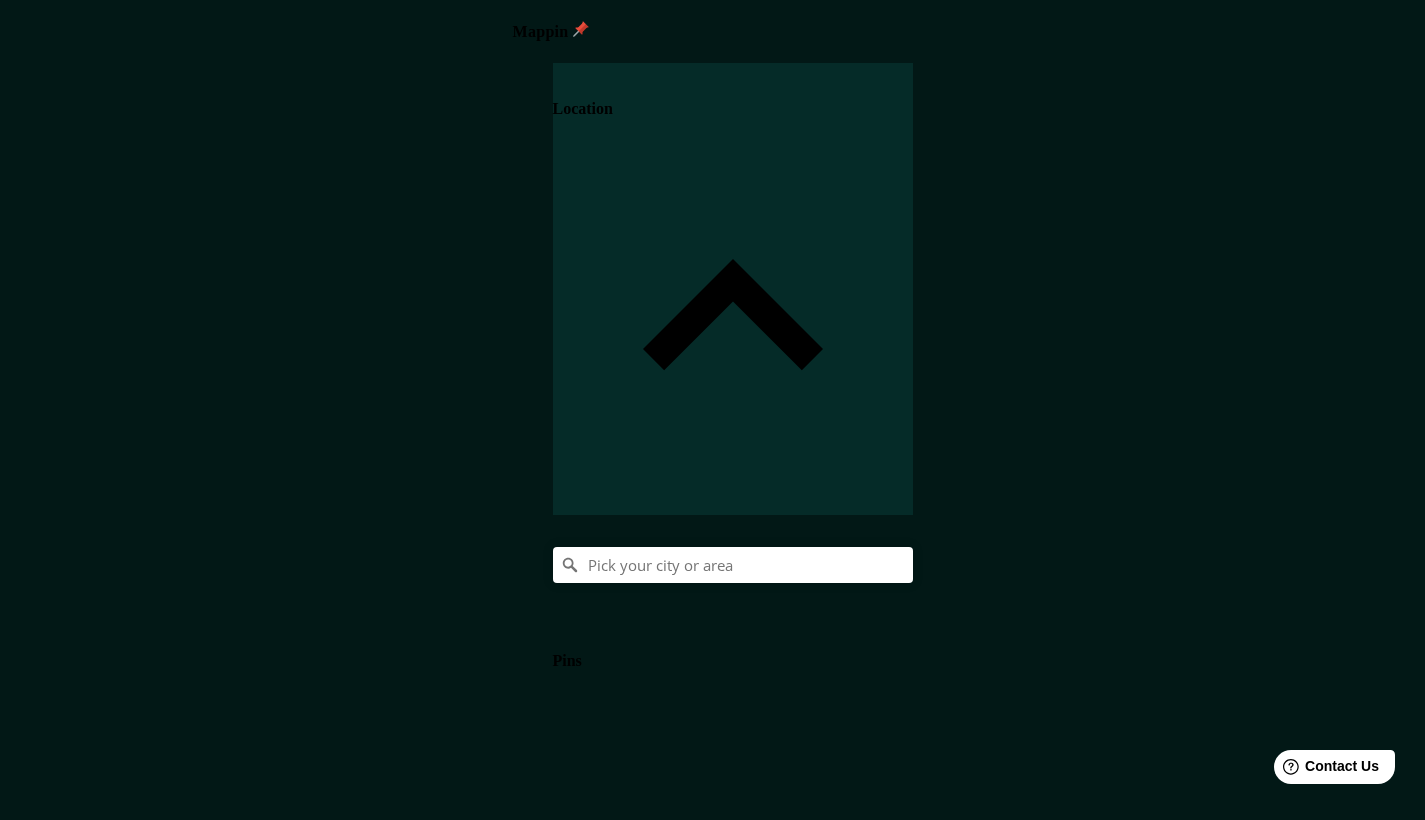 click on "Location" at bounding box center [583, 109] 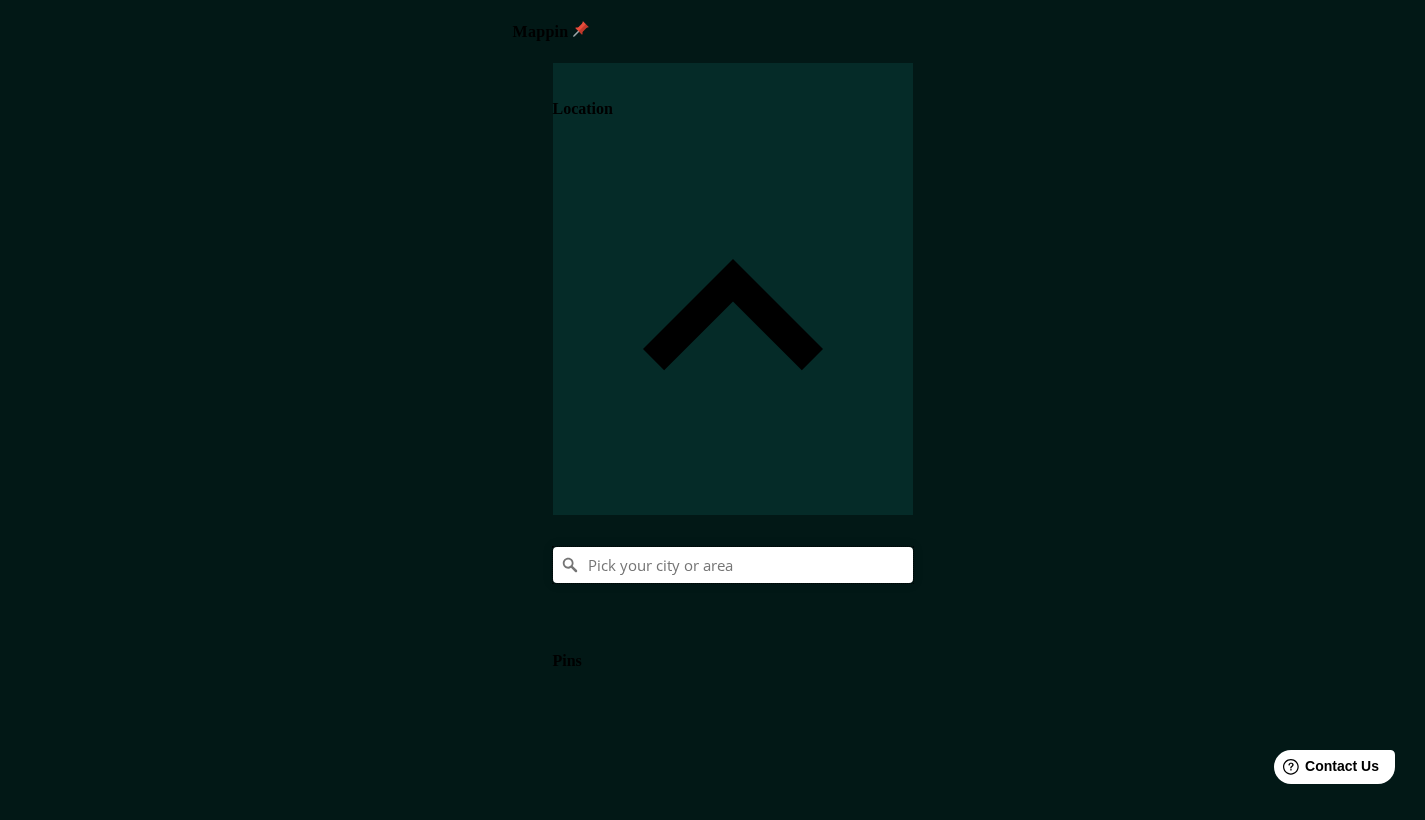 click at bounding box center [733, 565] 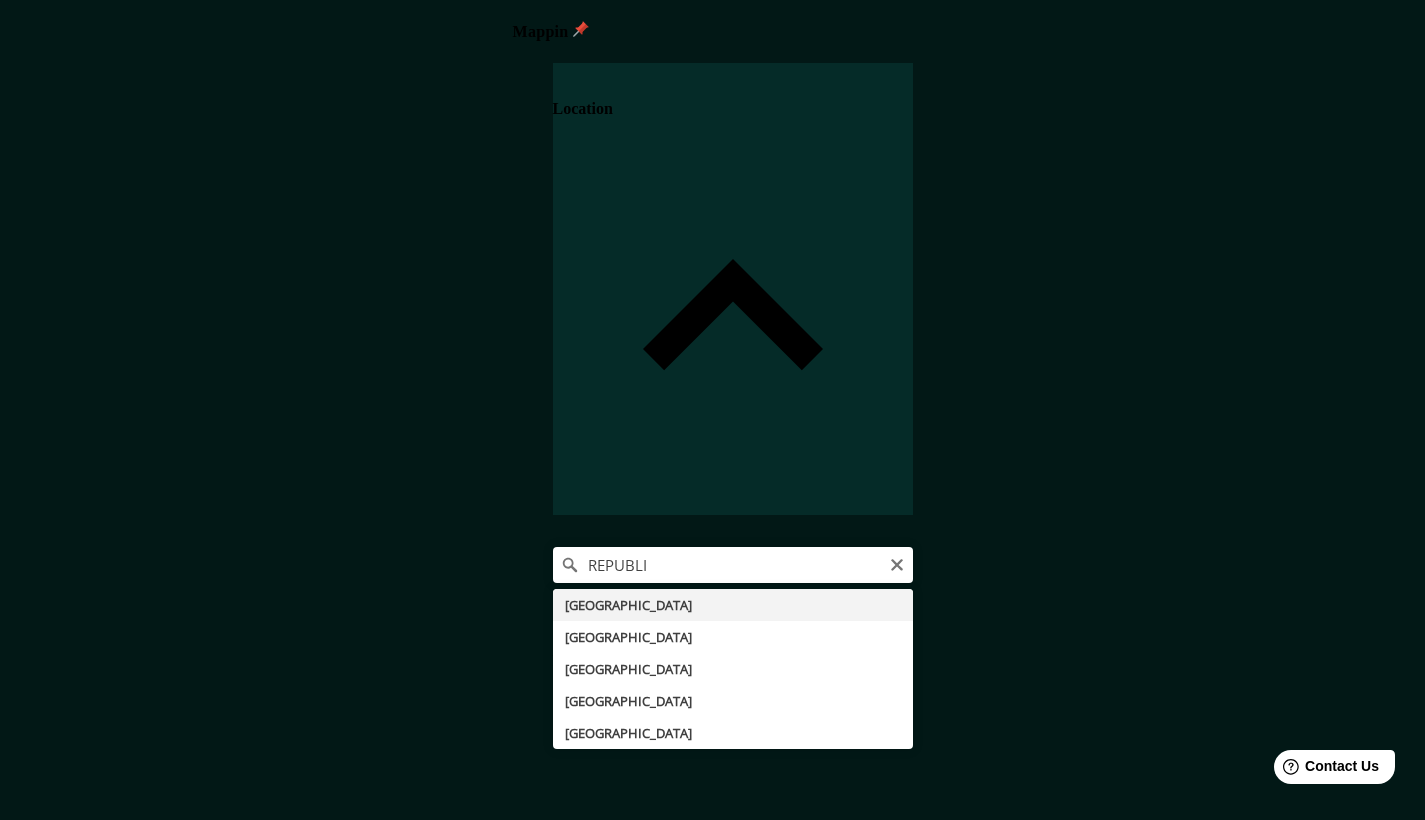 type on "[GEOGRAPHIC_DATA]" 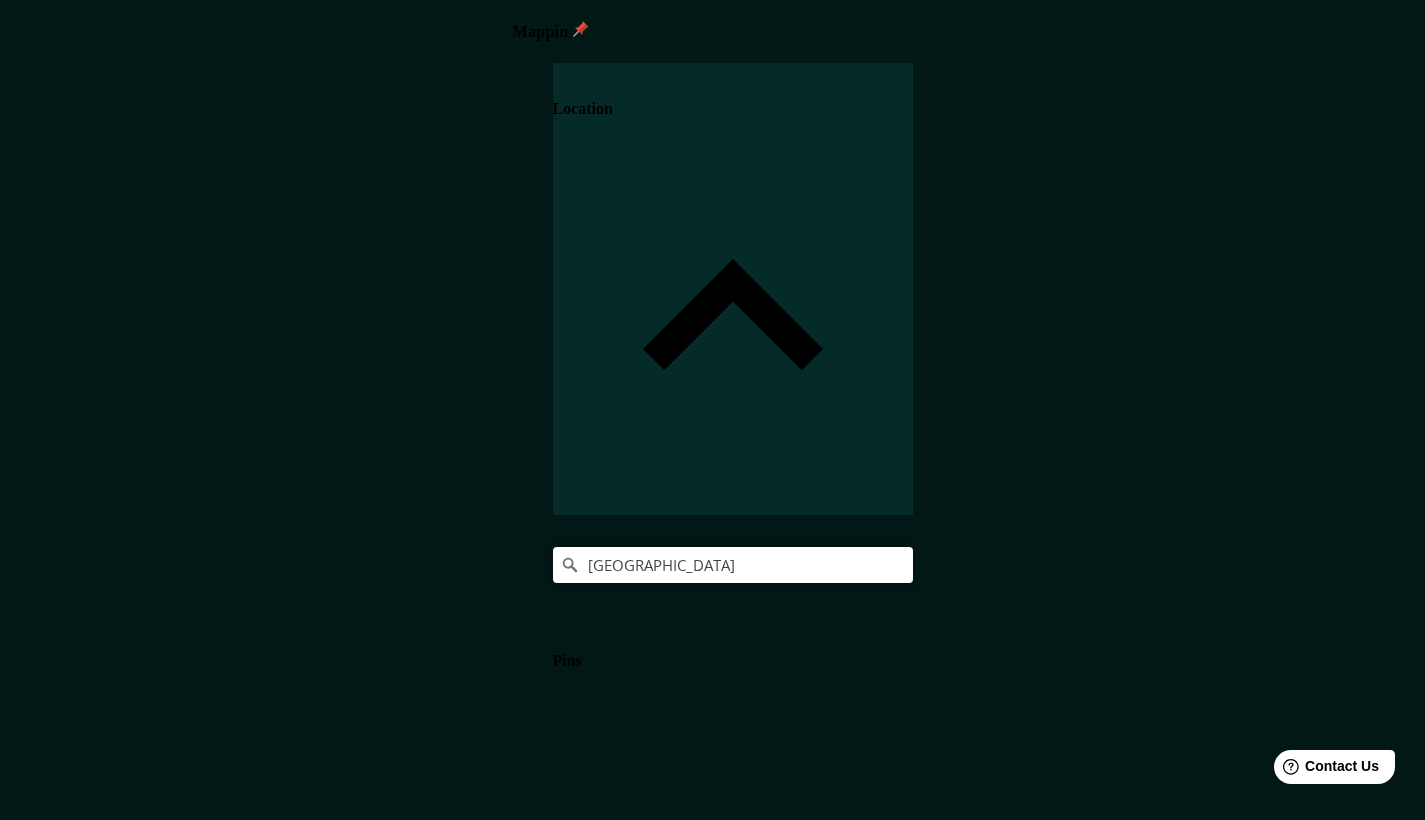 click on "Layout" at bounding box center [577, 1566] 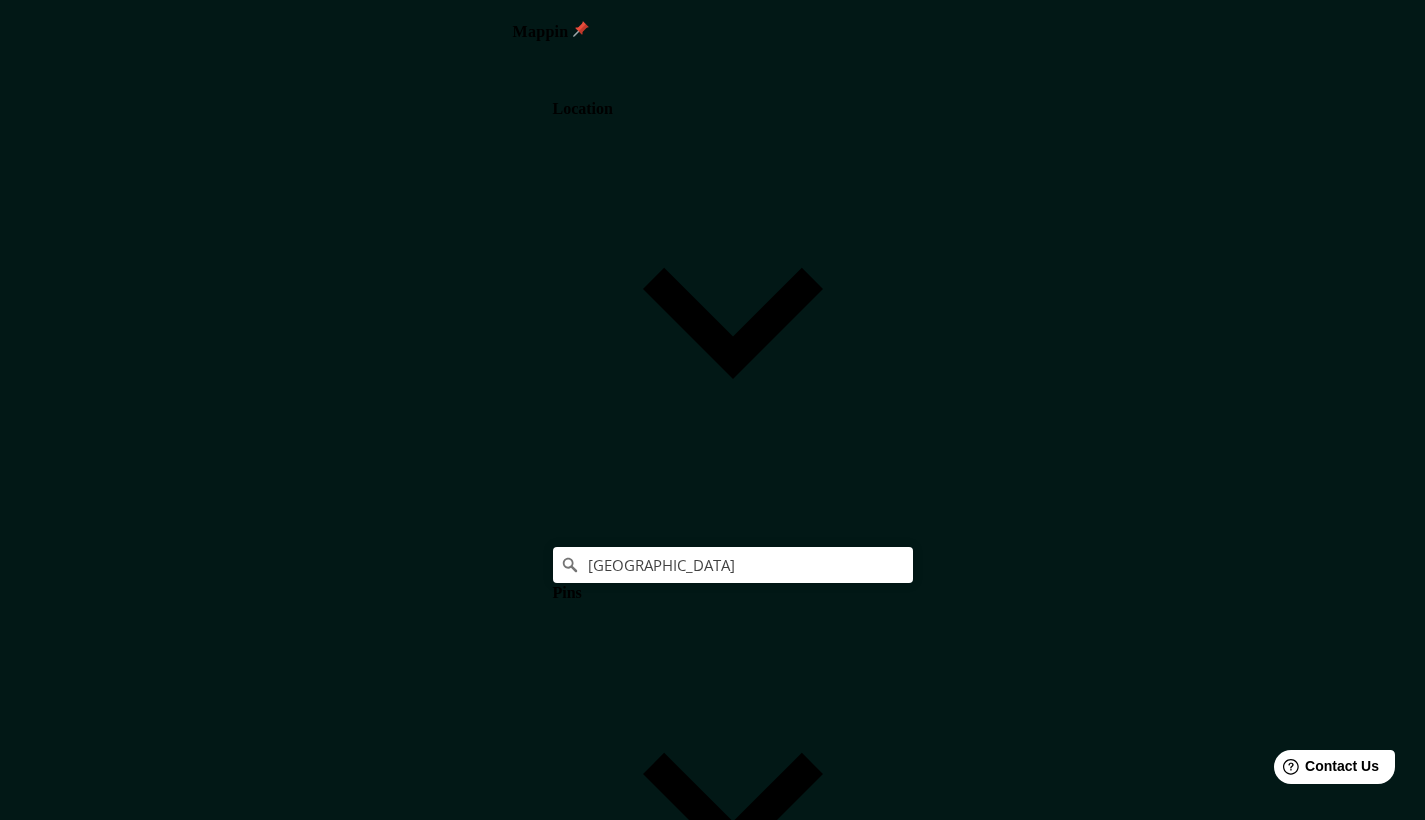 click on "Border" at bounding box center [577, 1988] 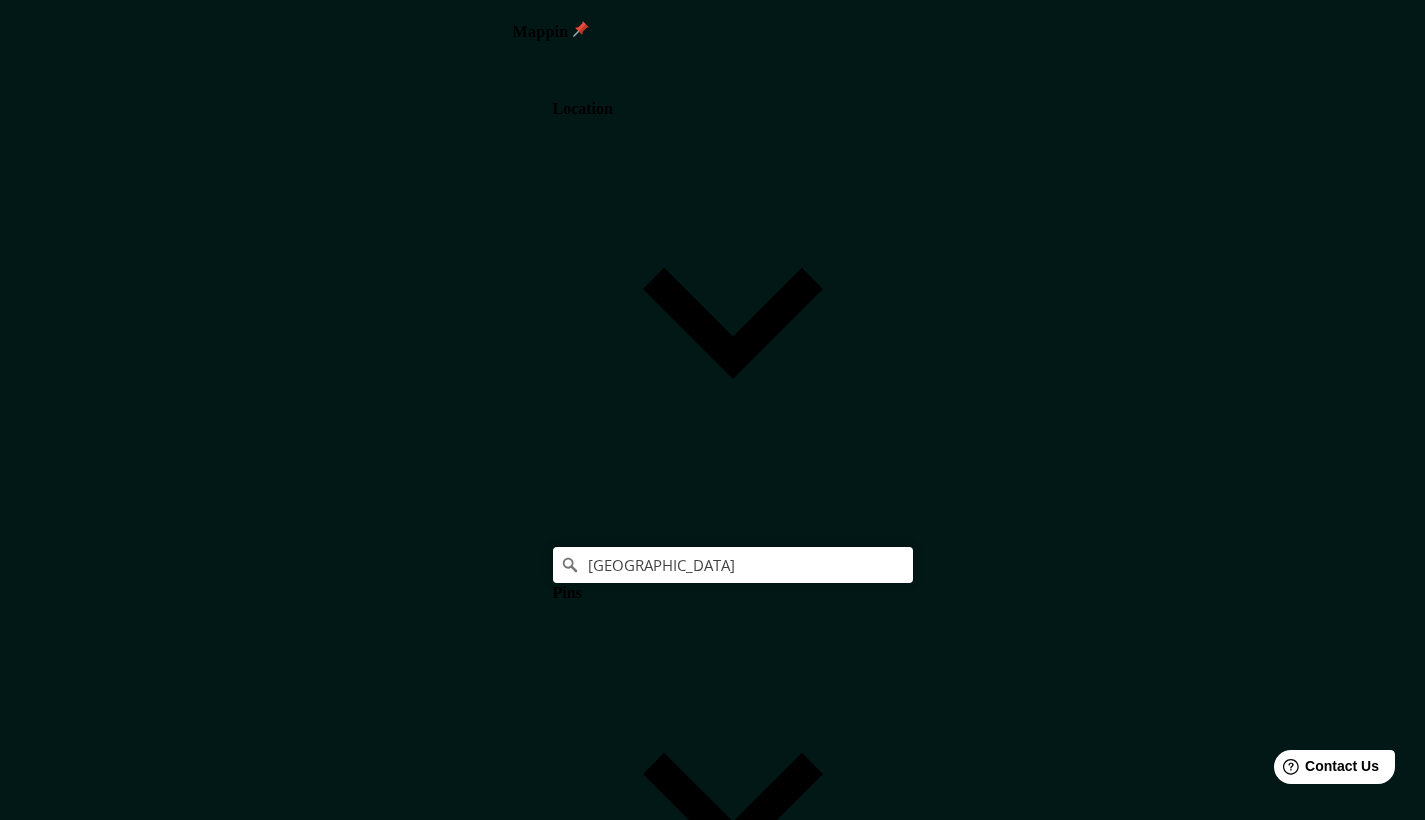 click on "Landscape" at bounding box center [601, 1923] 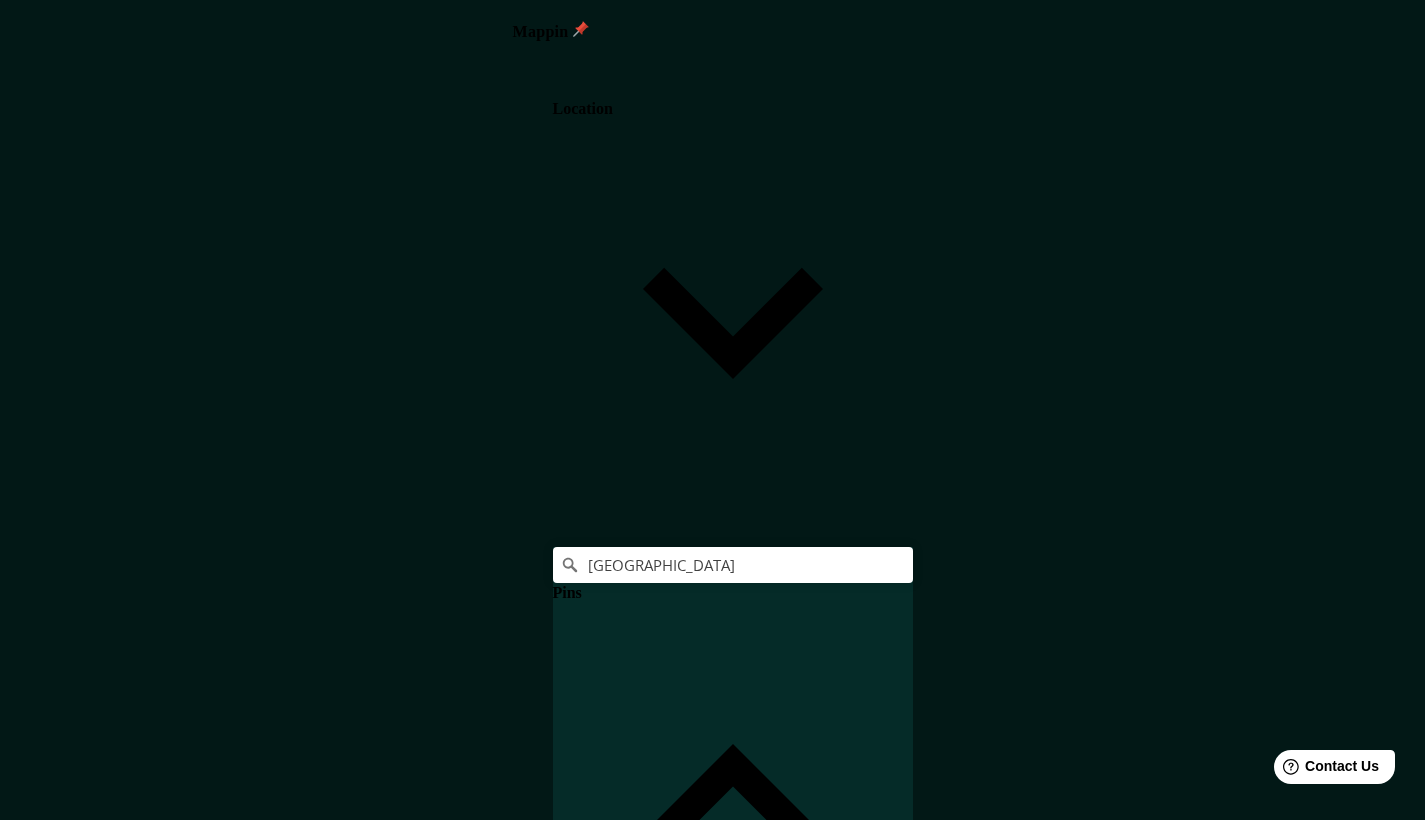 click on "Clear all pins" at bounding box center [599, 1010] 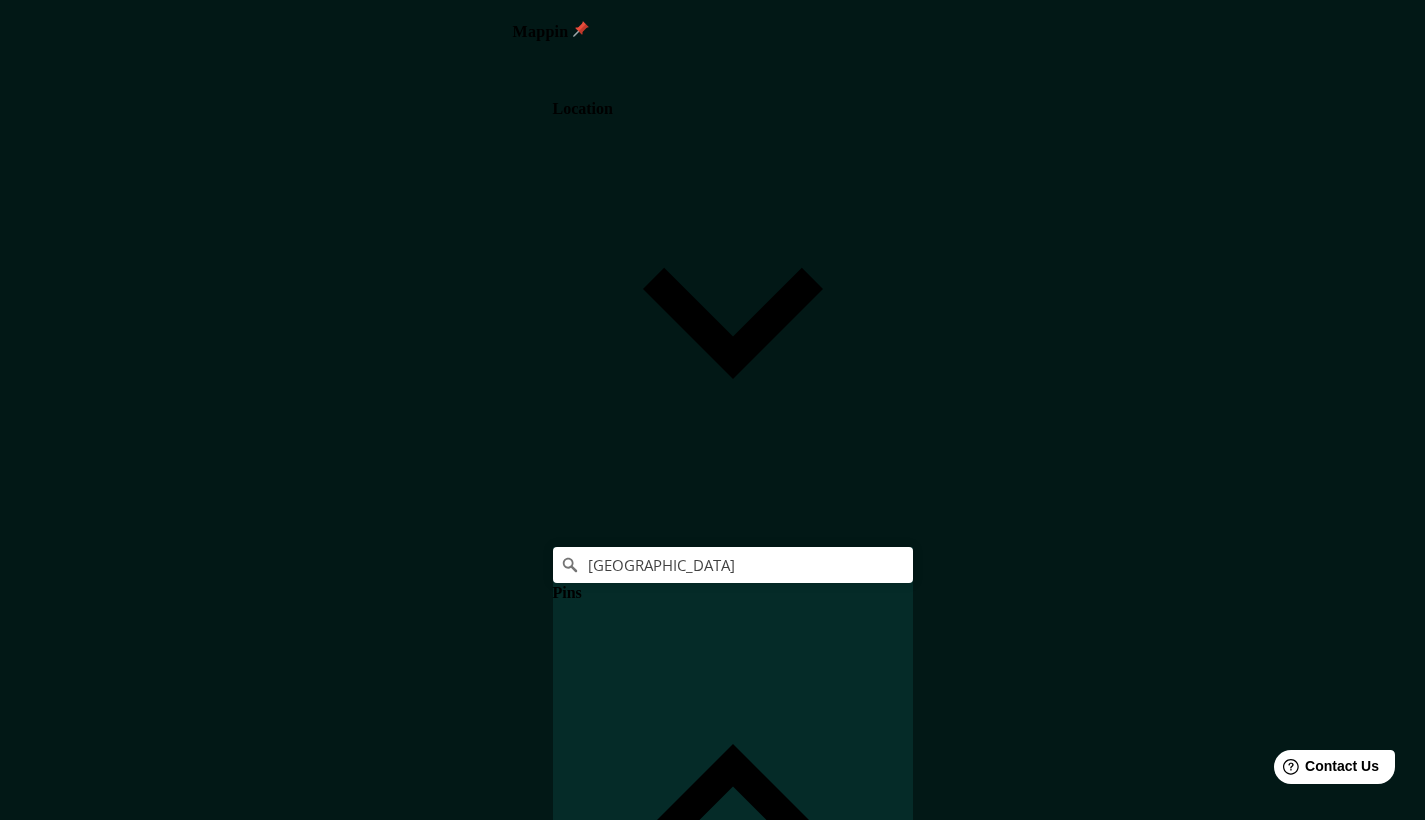 click on "Clear all pins" at bounding box center (599, 1010) 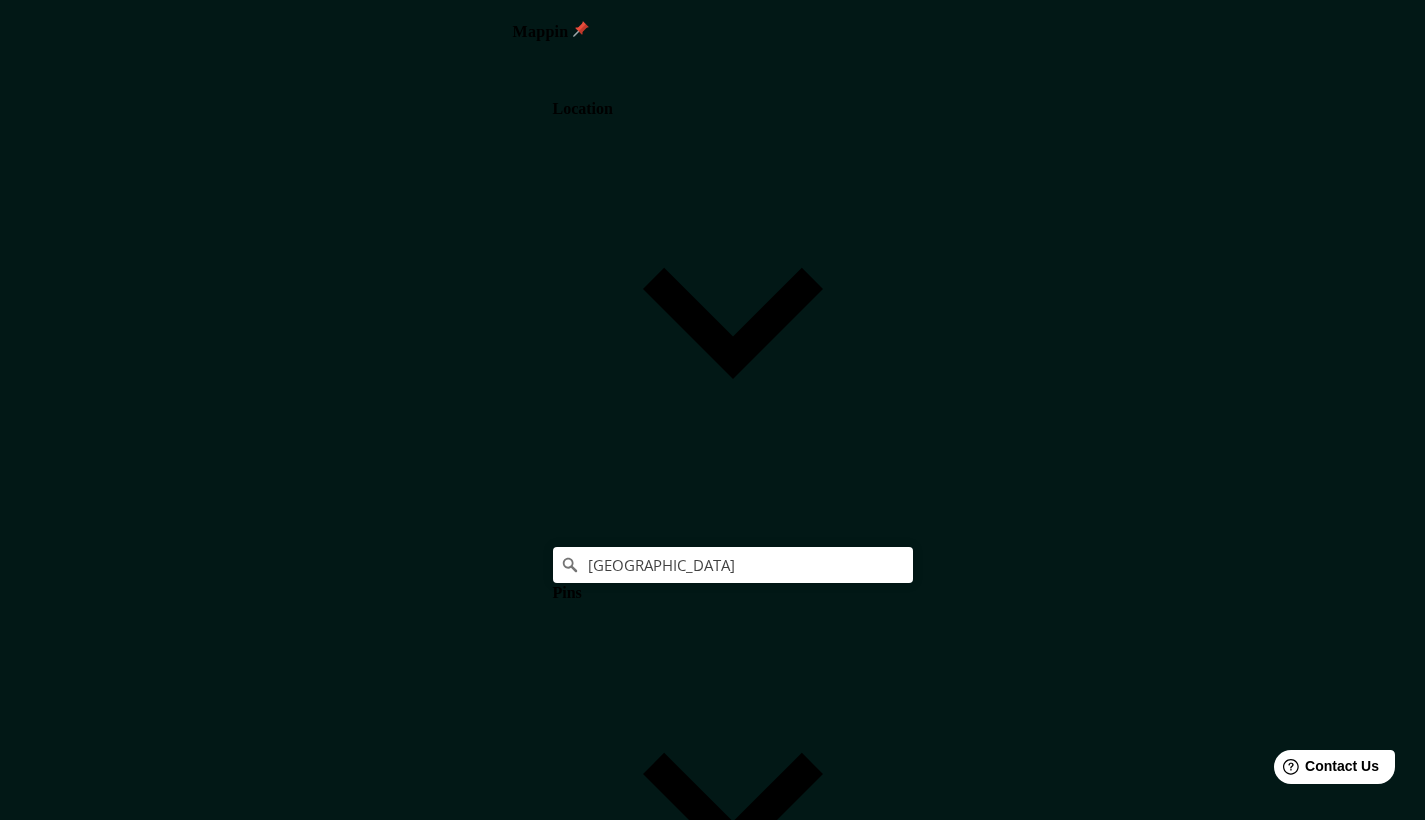 drag, startPoint x: 1139, startPoint y: 413, endPoint x: 1150, endPoint y: 416, distance: 11.401754 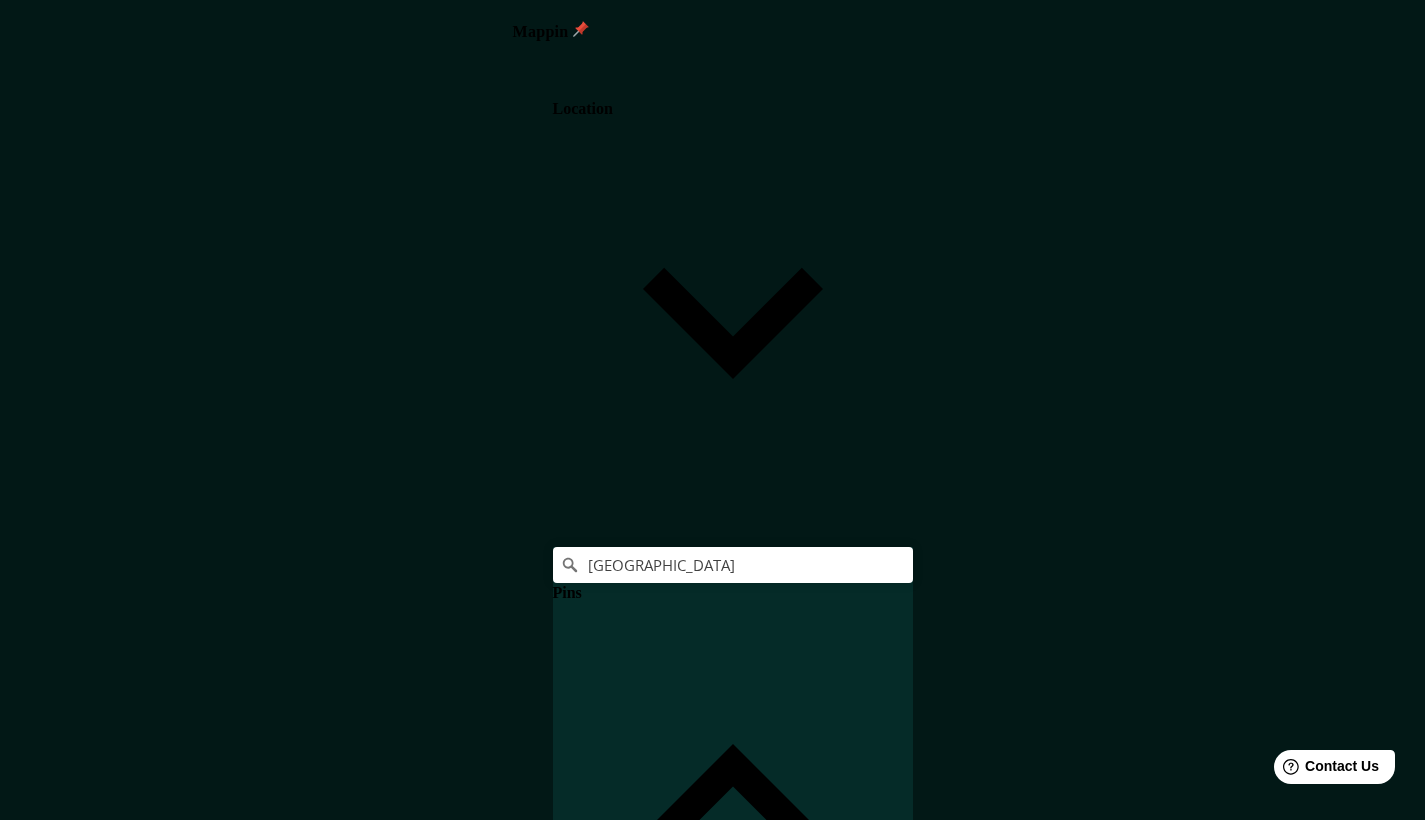 click on "Clear all pins" at bounding box center [599, 1010] 